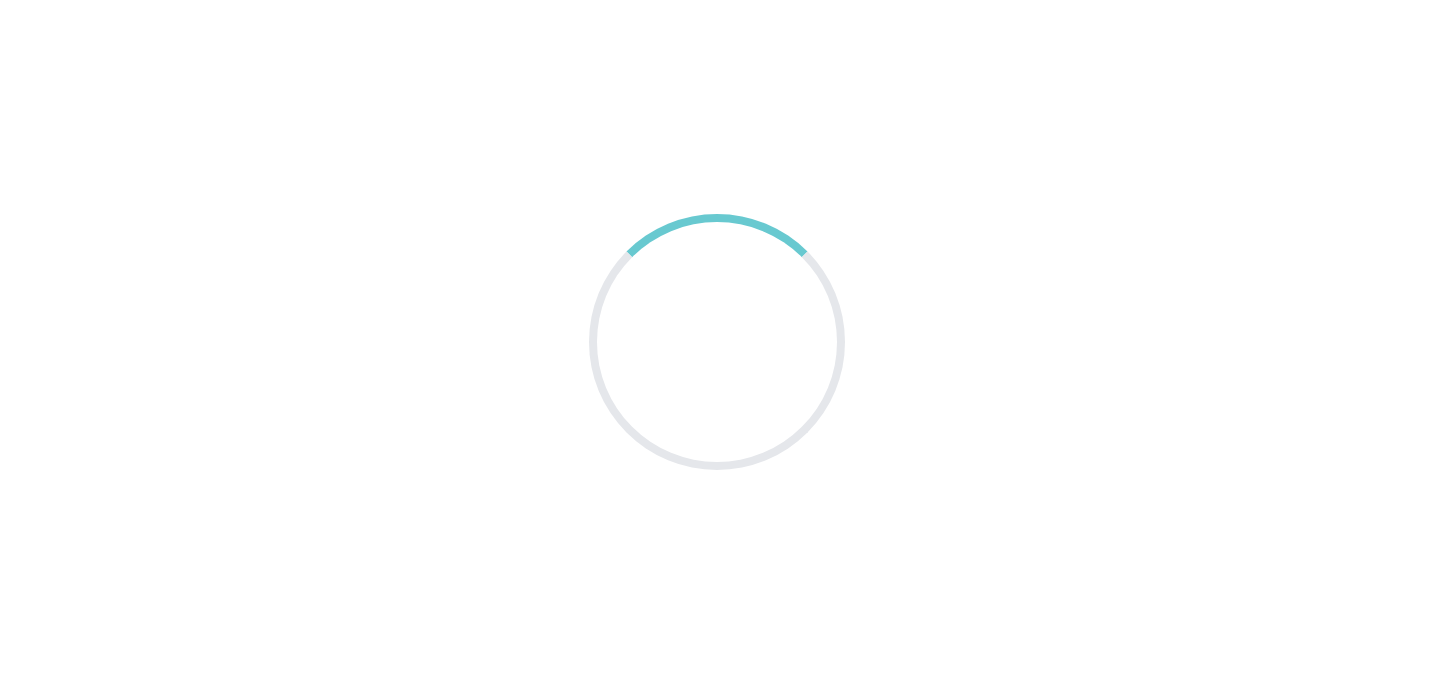 scroll, scrollTop: 0, scrollLeft: 0, axis: both 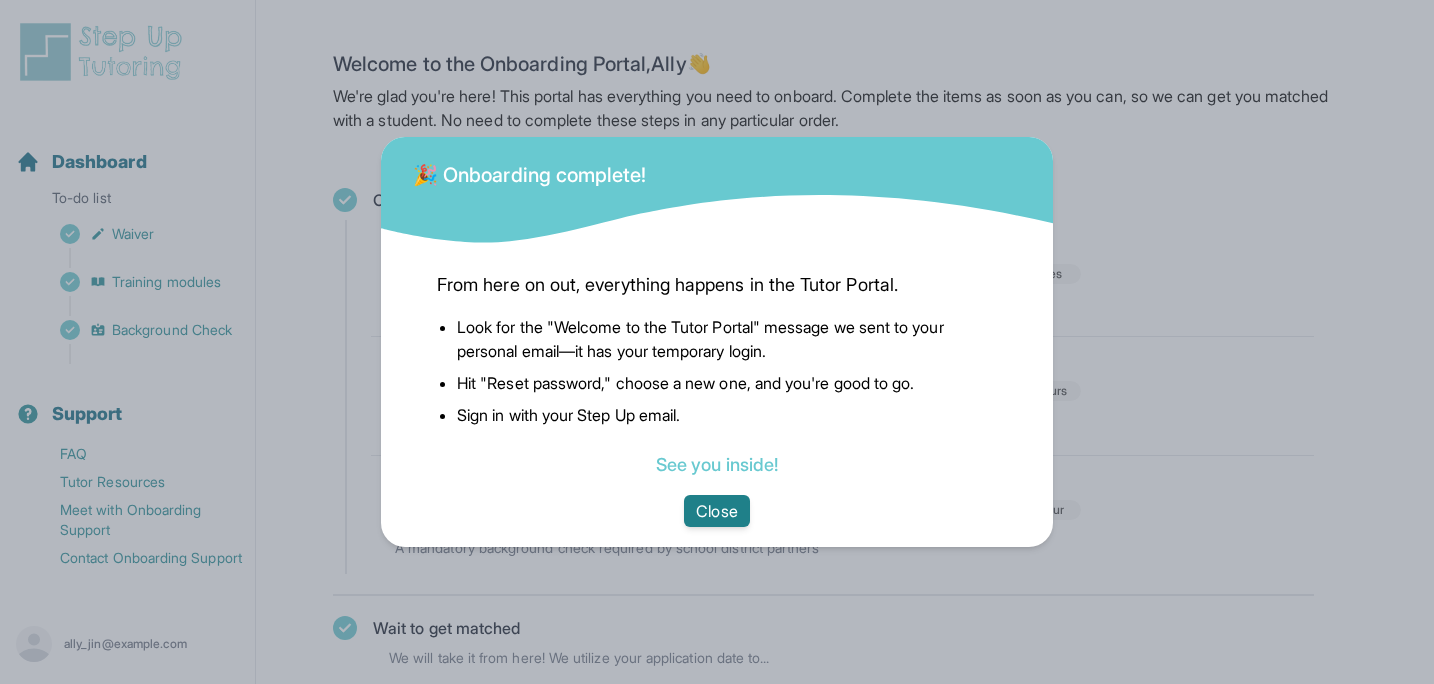 click on "Close" at bounding box center (716, 511) 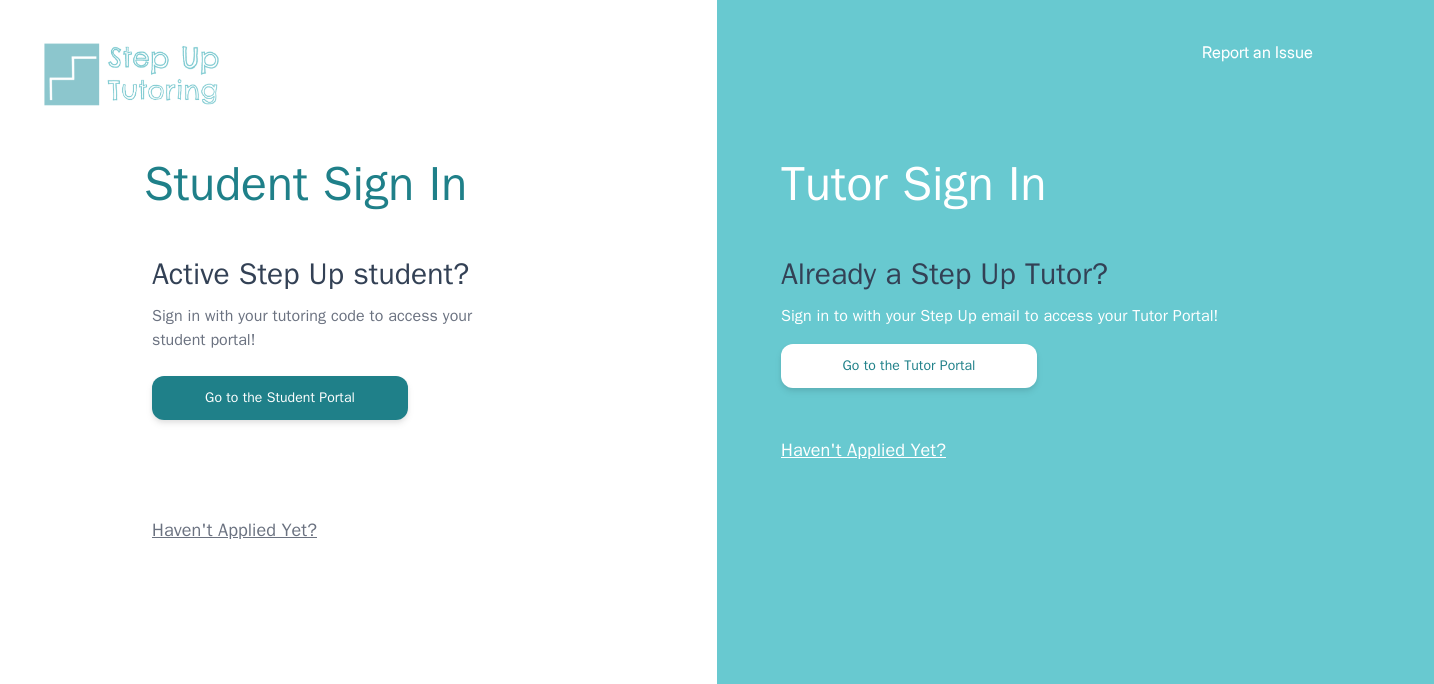 scroll, scrollTop: 0, scrollLeft: 0, axis: both 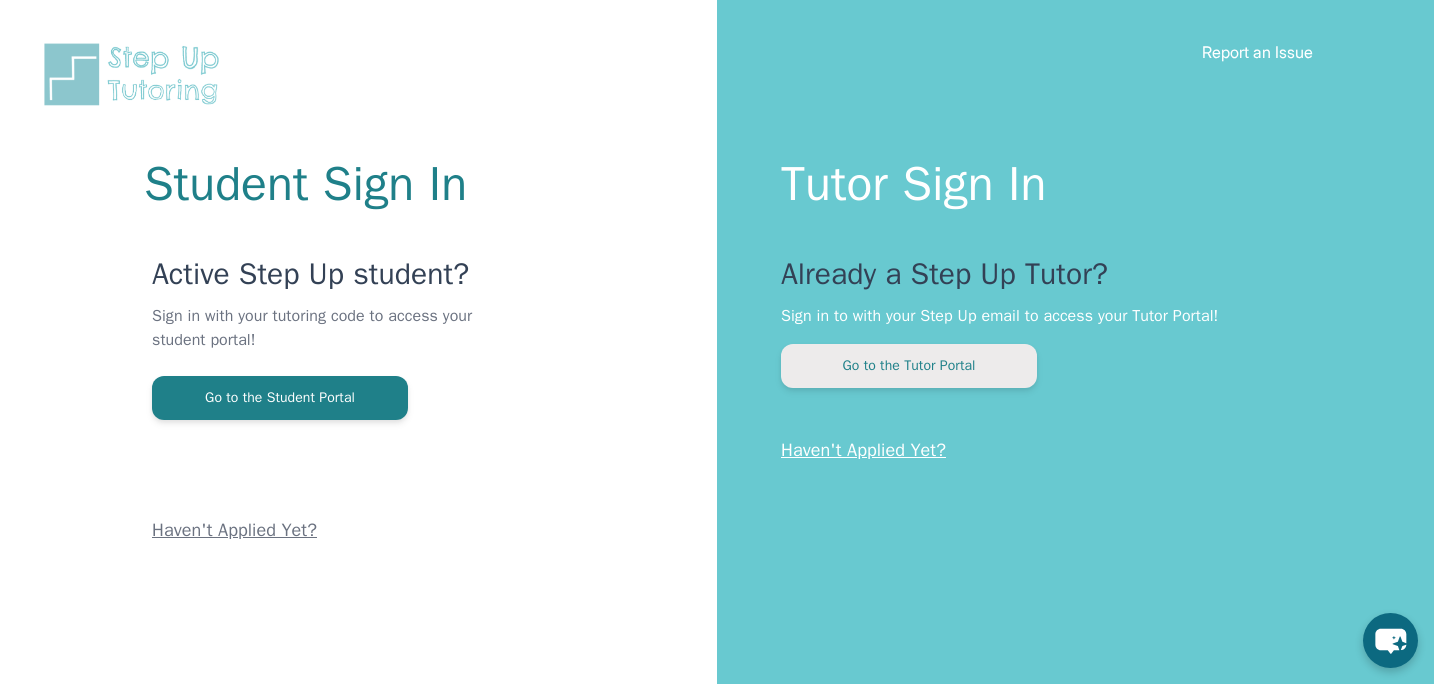 click on "Go to the Tutor Portal" at bounding box center (909, 366) 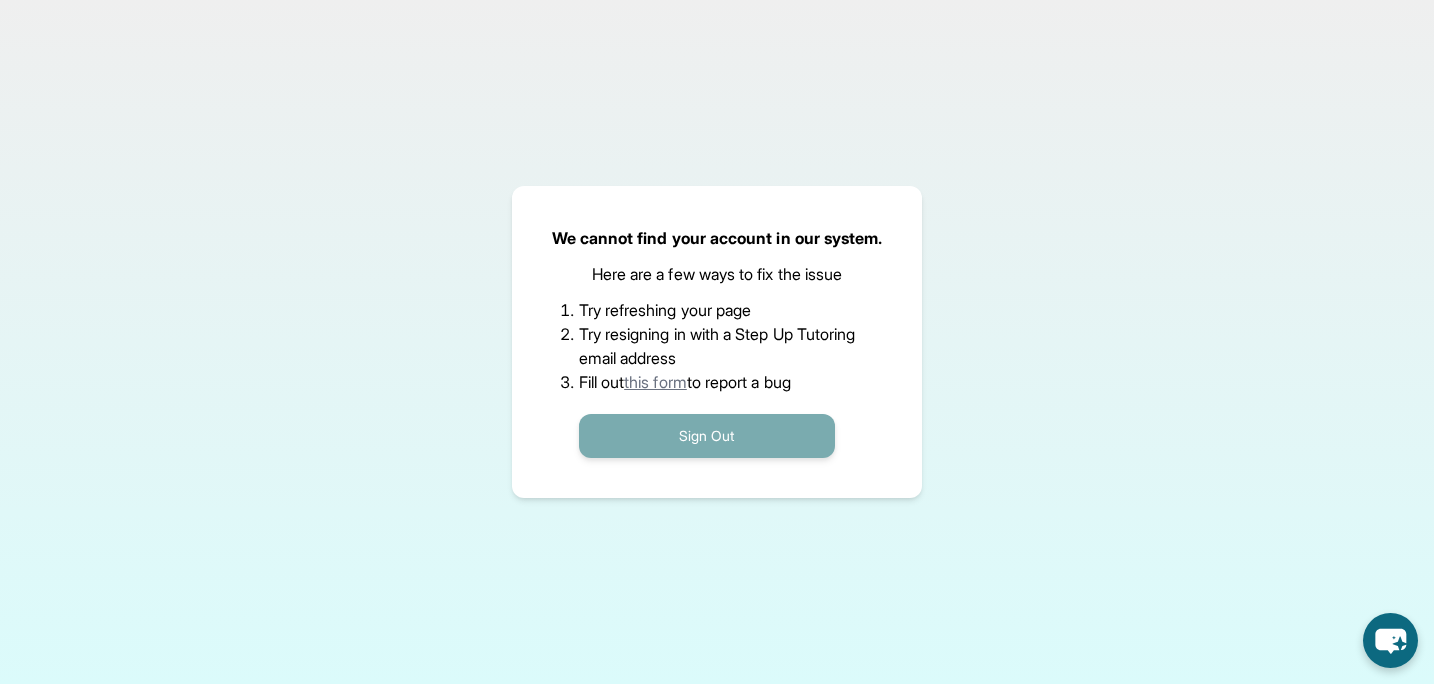 click on "Sign Out" at bounding box center [707, 436] 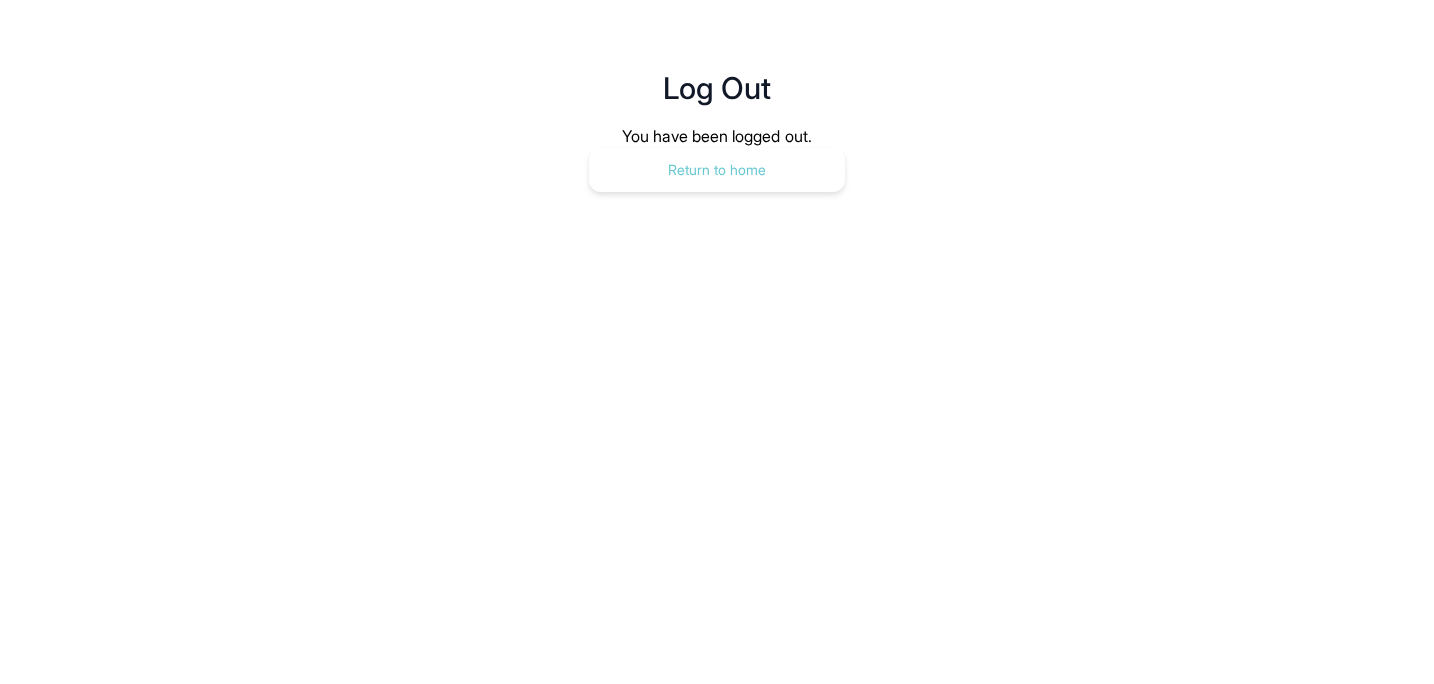 click on "Return to home" at bounding box center [717, 170] 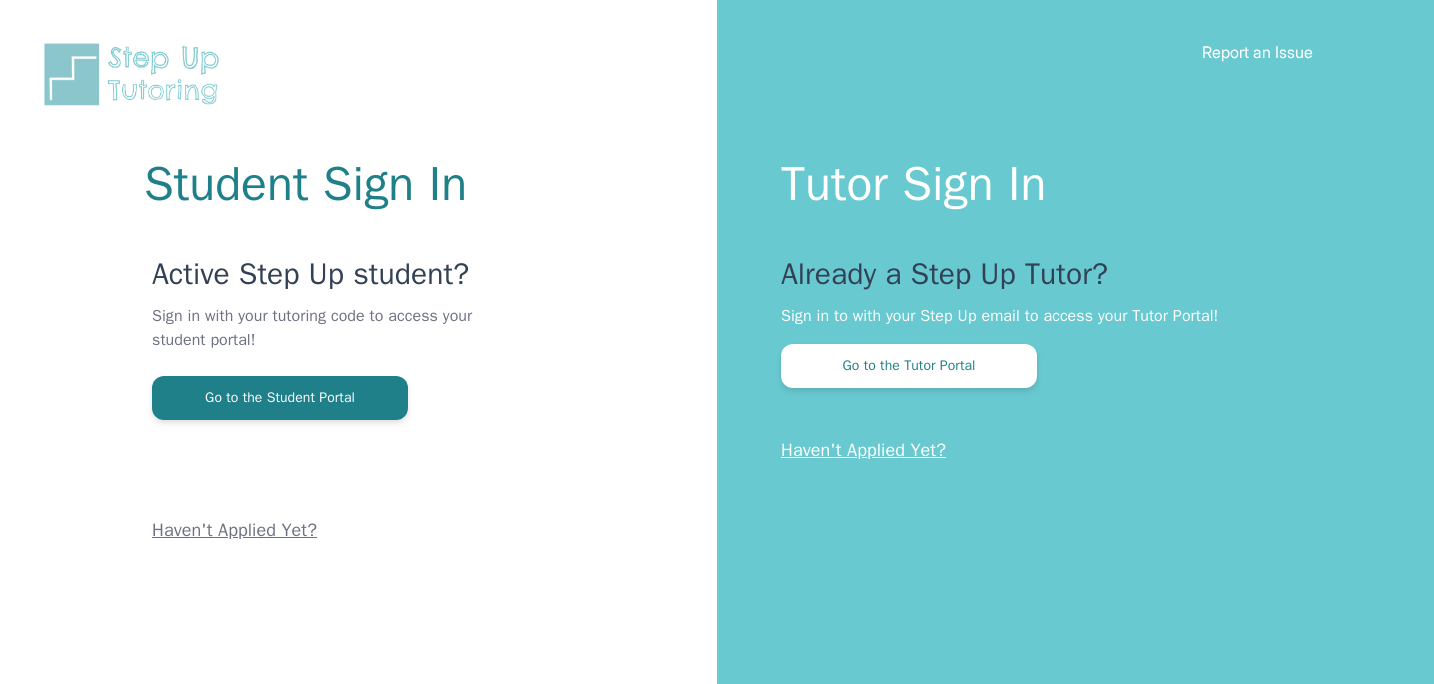 scroll, scrollTop: 0, scrollLeft: 0, axis: both 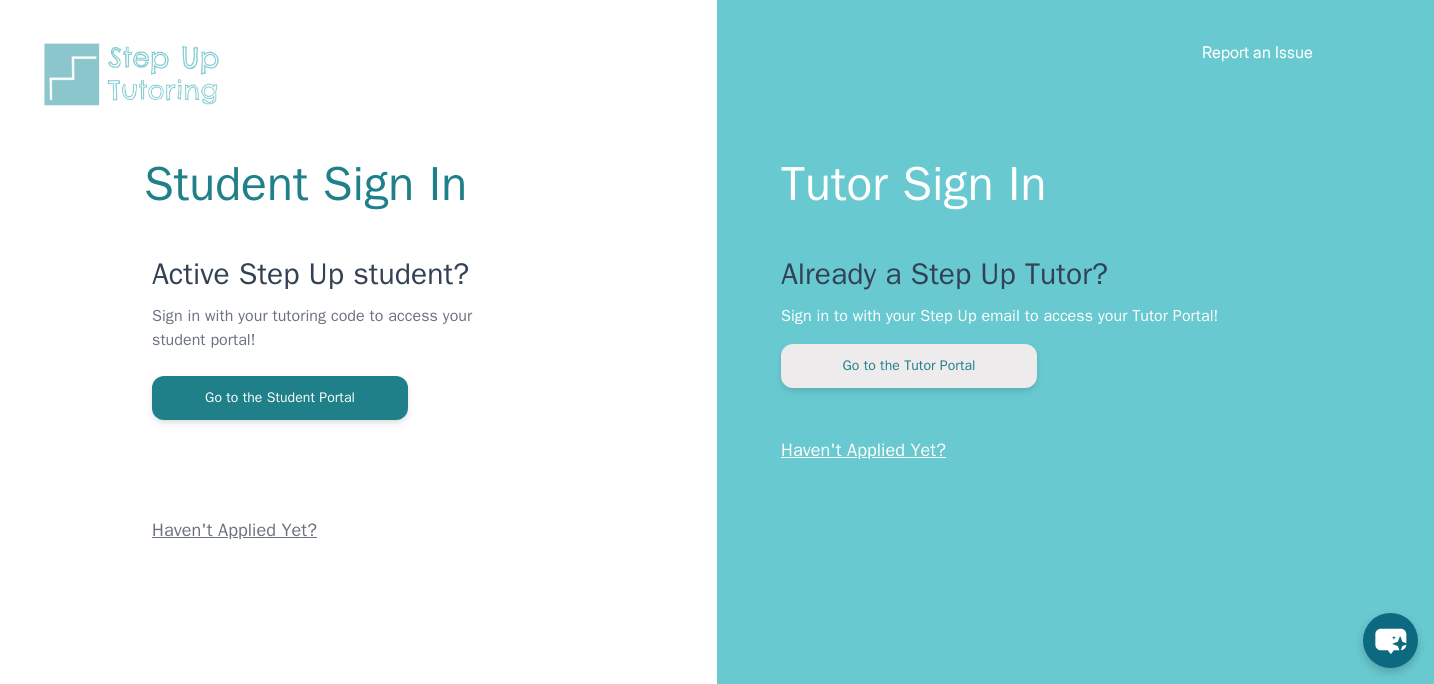 click on "Go to the Tutor Portal" at bounding box center (909, 366) 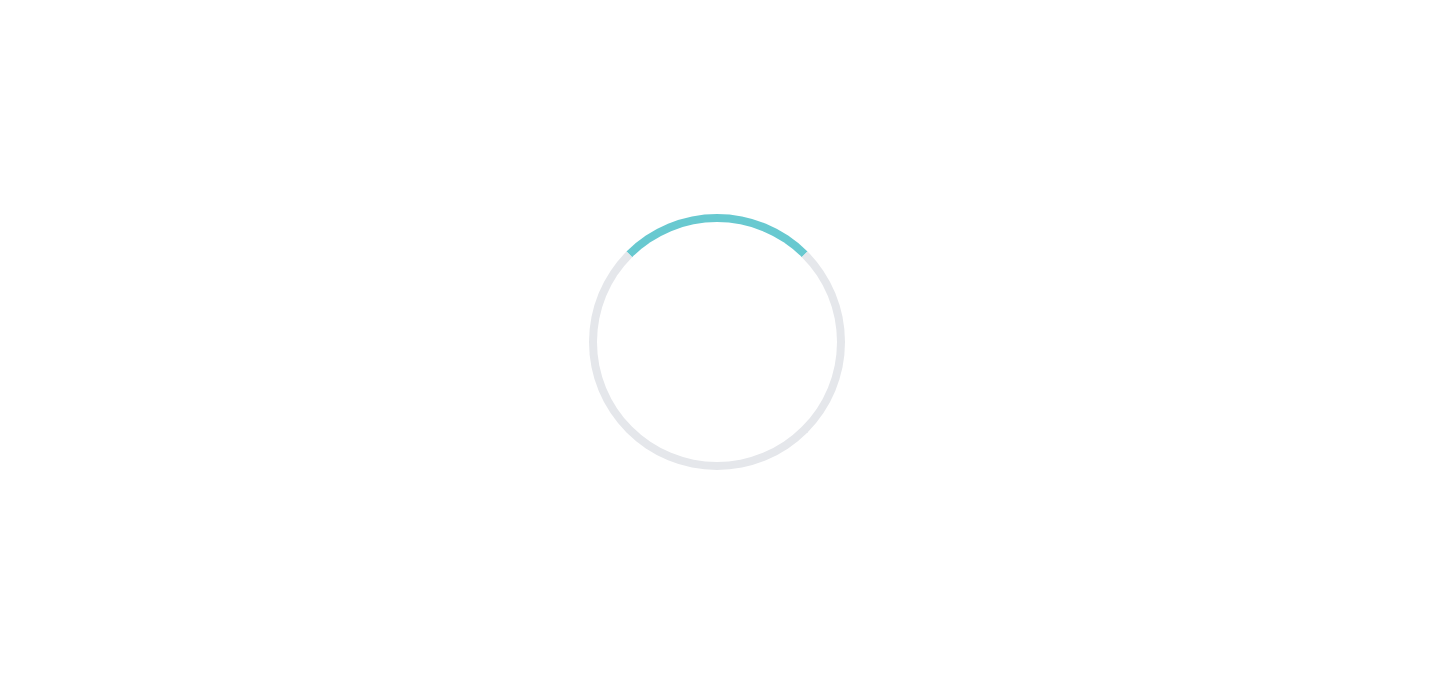 scroll, scrollTop: 0, scrollLeft: 0, axis: both 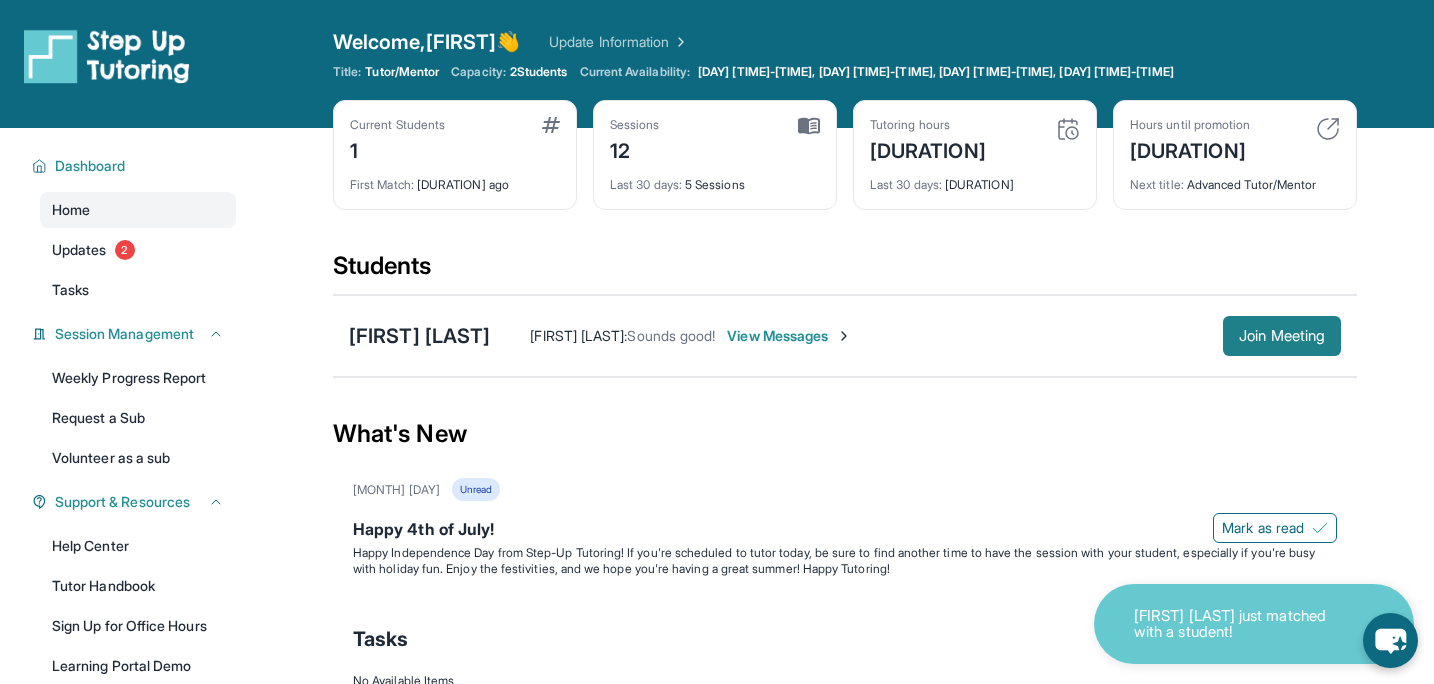click on "Join Meeting" at bounding box center (1282, 336) 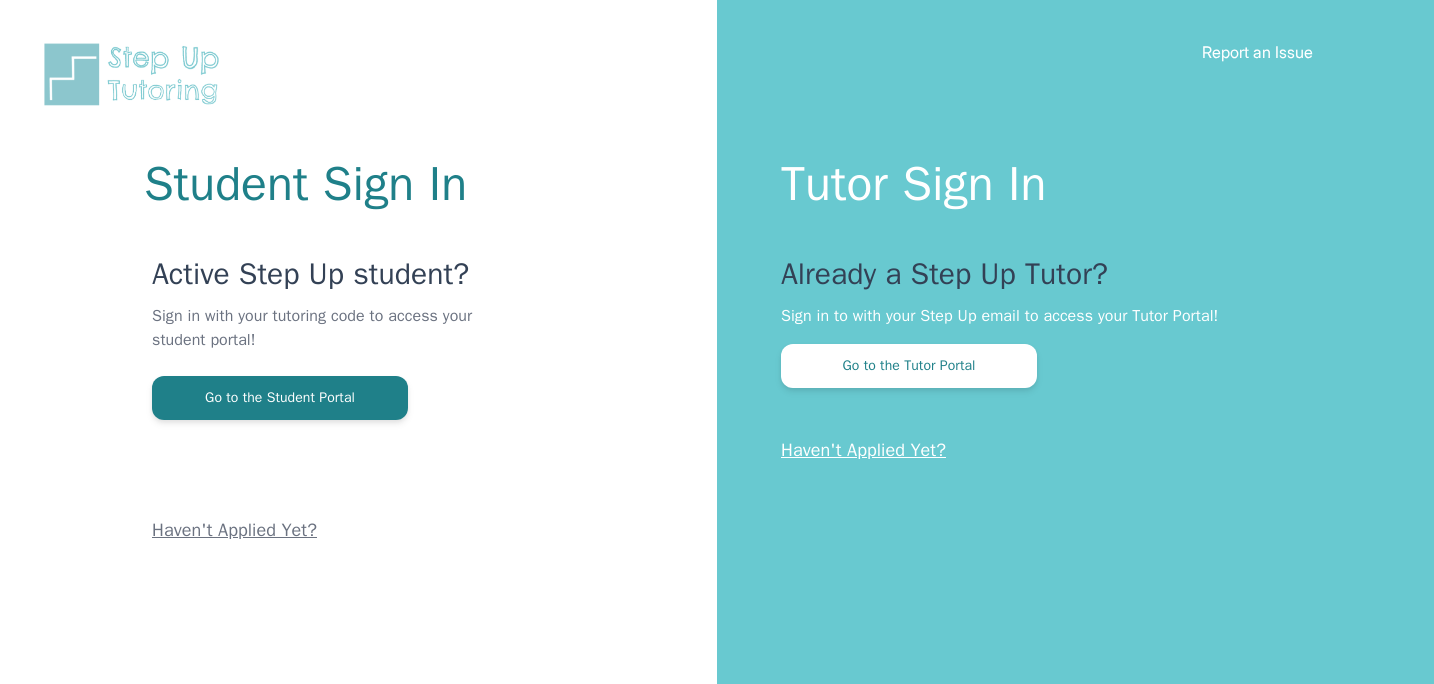 scroll, scrollTop: 0, scrollLeft: 0, axis: both 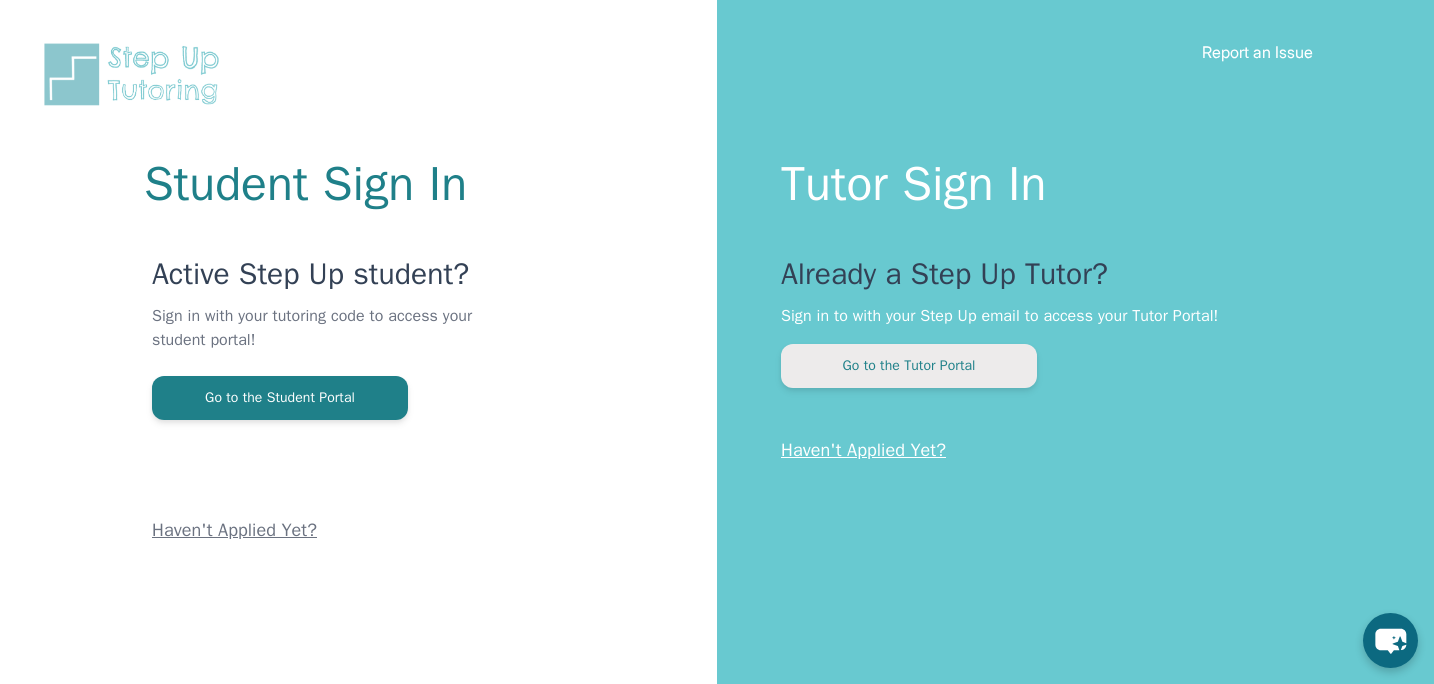 click on "Go to the Tutor Portal" at bounding box center (909, 366) 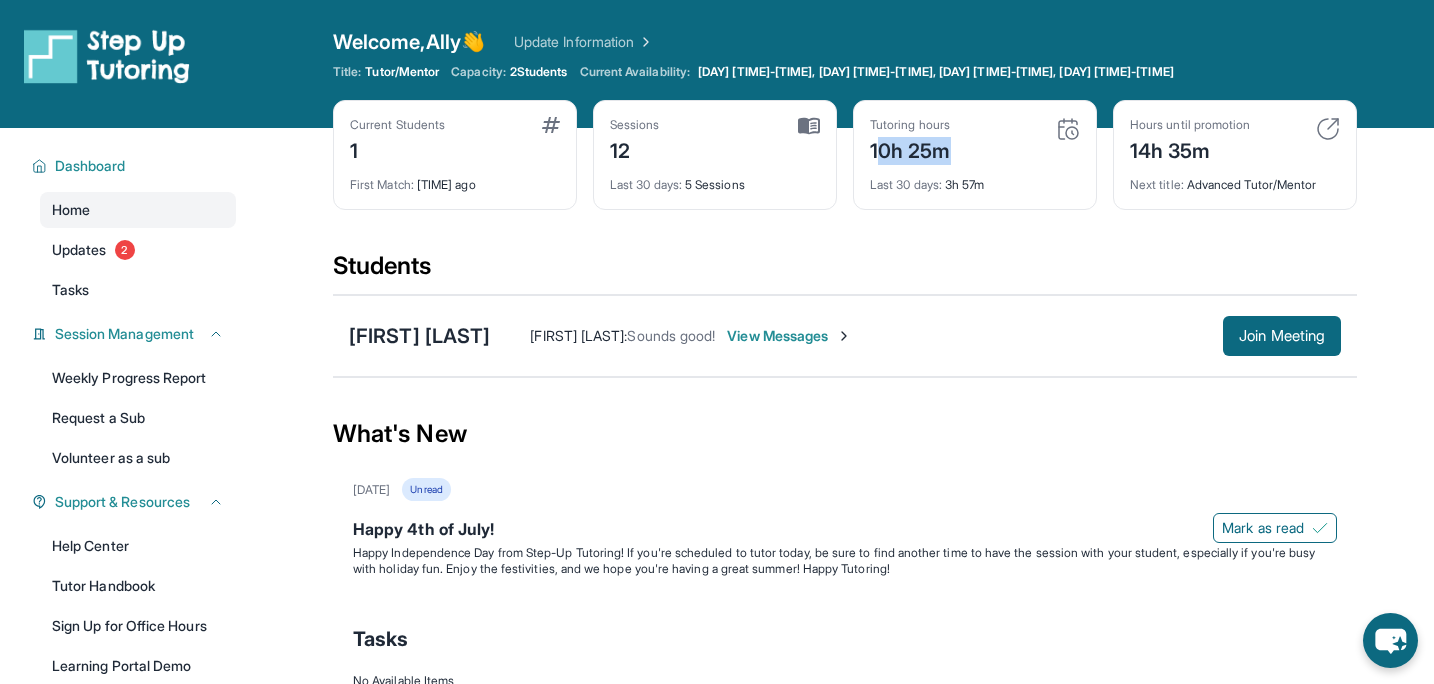 drag, startPoint x: 874, startPoint y: 152, endPoint x: 962, endPoint y: 151, distance: 88.005684 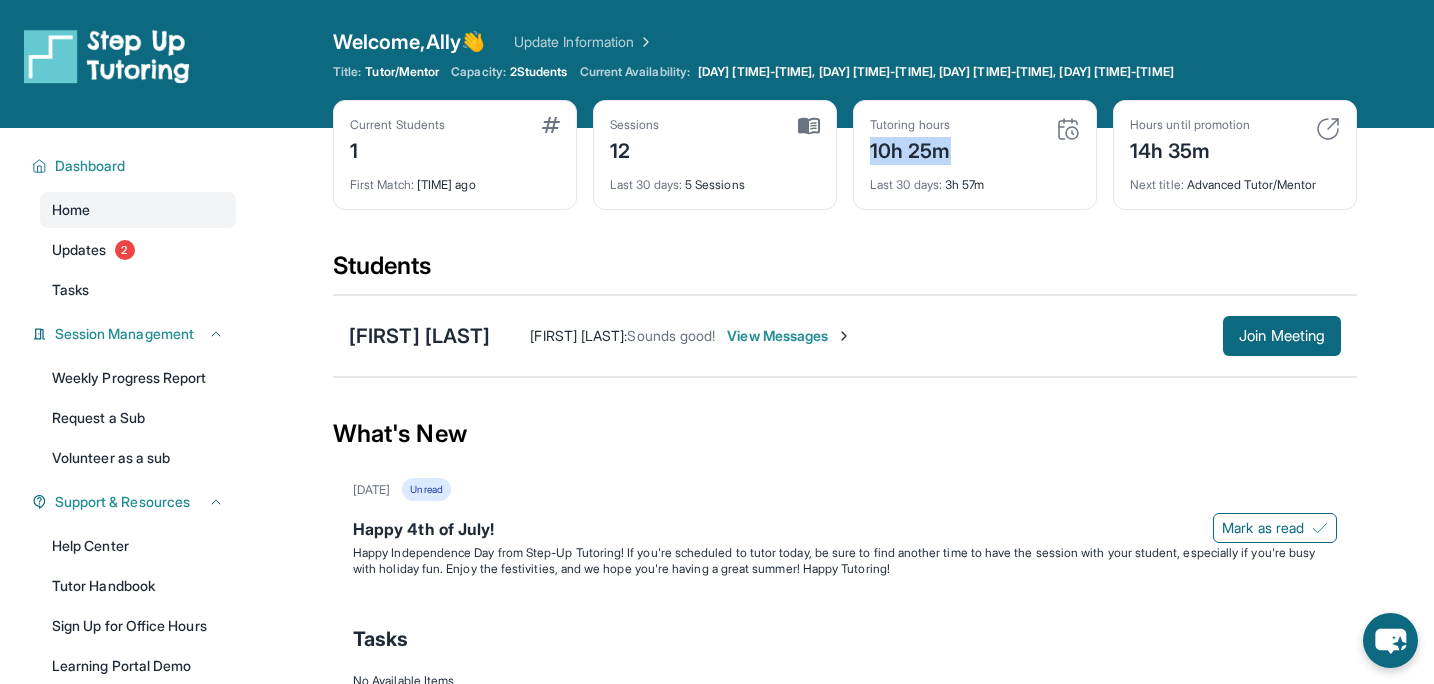 drag, startPoint x: 988, startPoint y: 151, endPoint x: 869, endPoint y: 149, distance: 119.01681 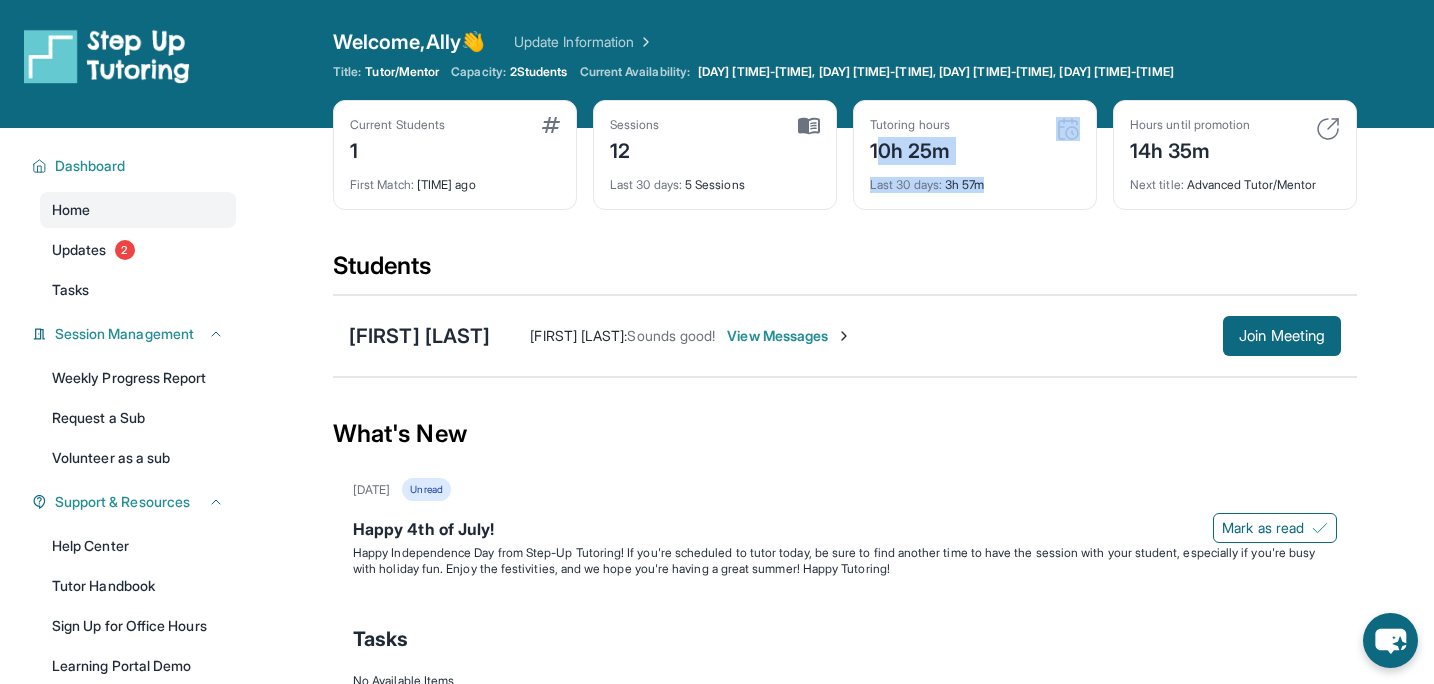 drag, startPoint x: 993, startPoint y: 182, endPoint x: 876, endPoint y: 150, distance: 121.29716 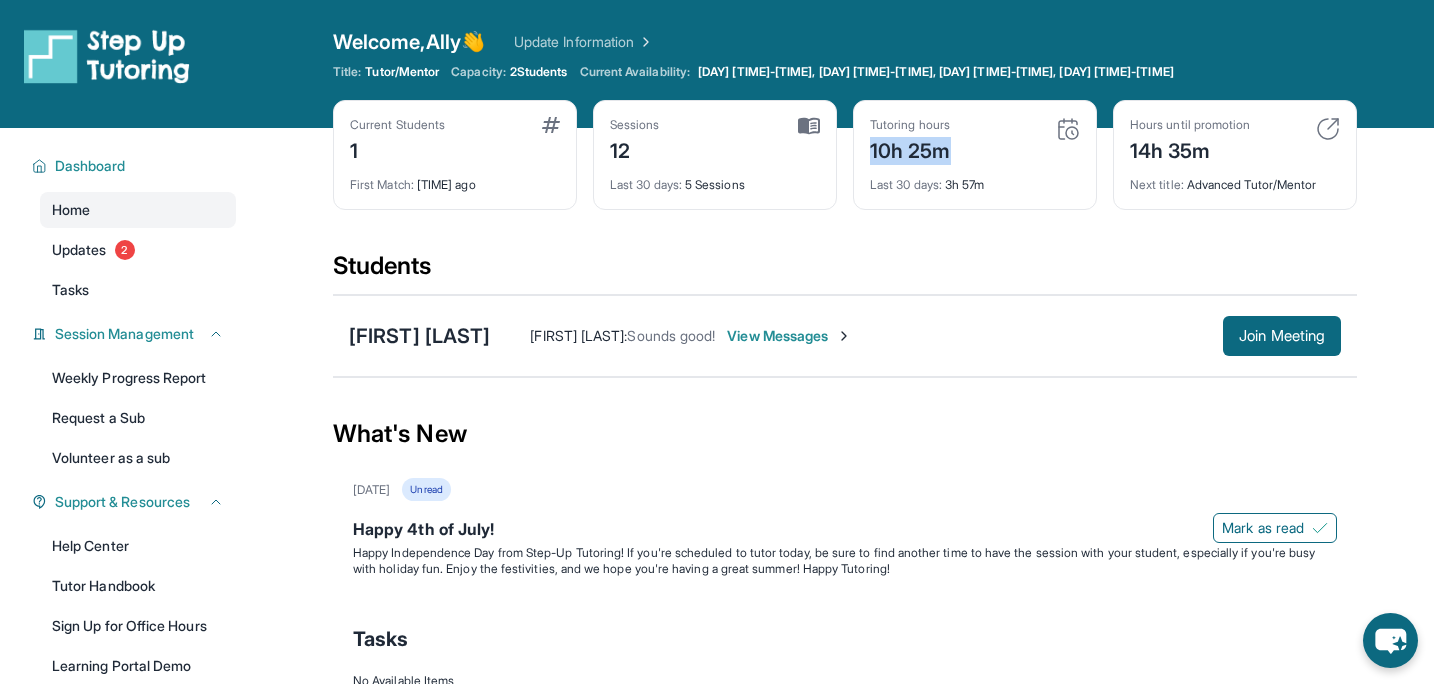 drag, startPoint x: 869, startPoint y: 153, endPoint x: 957, endPoint y: 159, distance: 88.20431 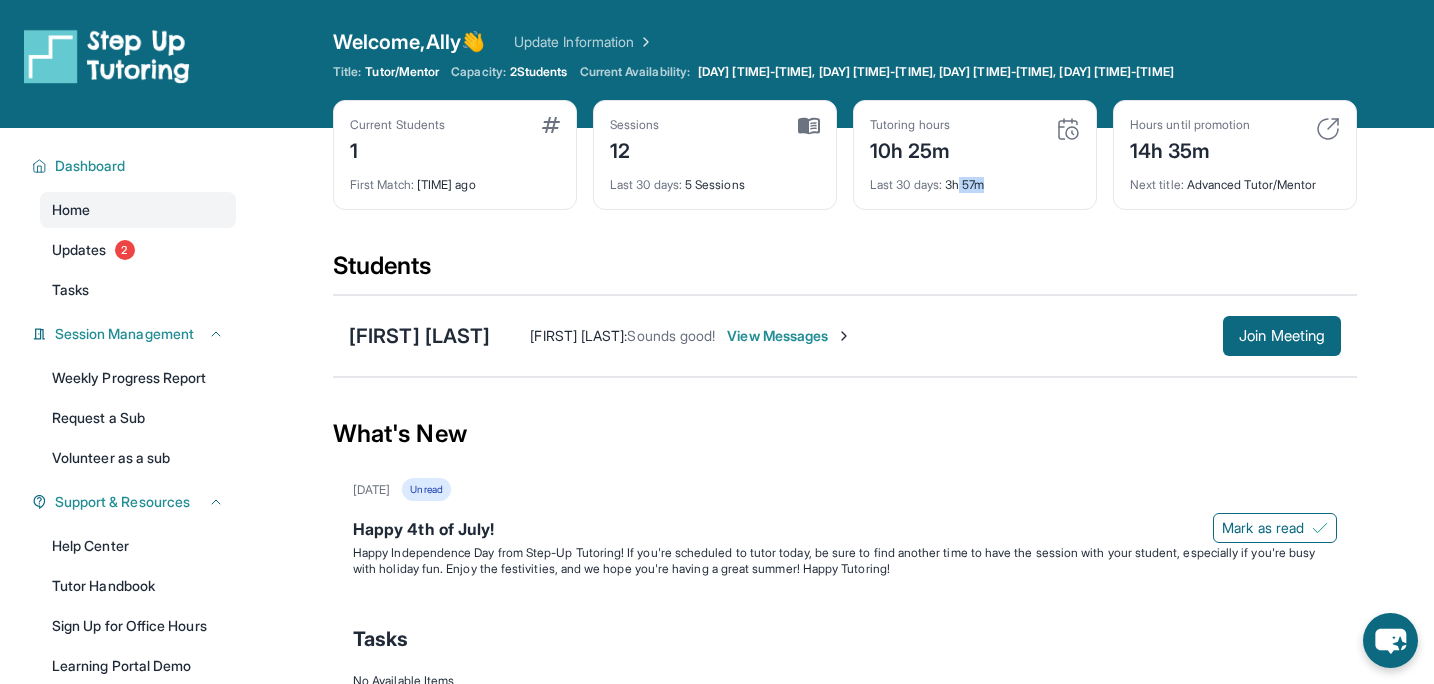 drag, startPoint x: 961, startPoint y: 184, endPoint x: 1005, endPoint y: 184, distance: 44 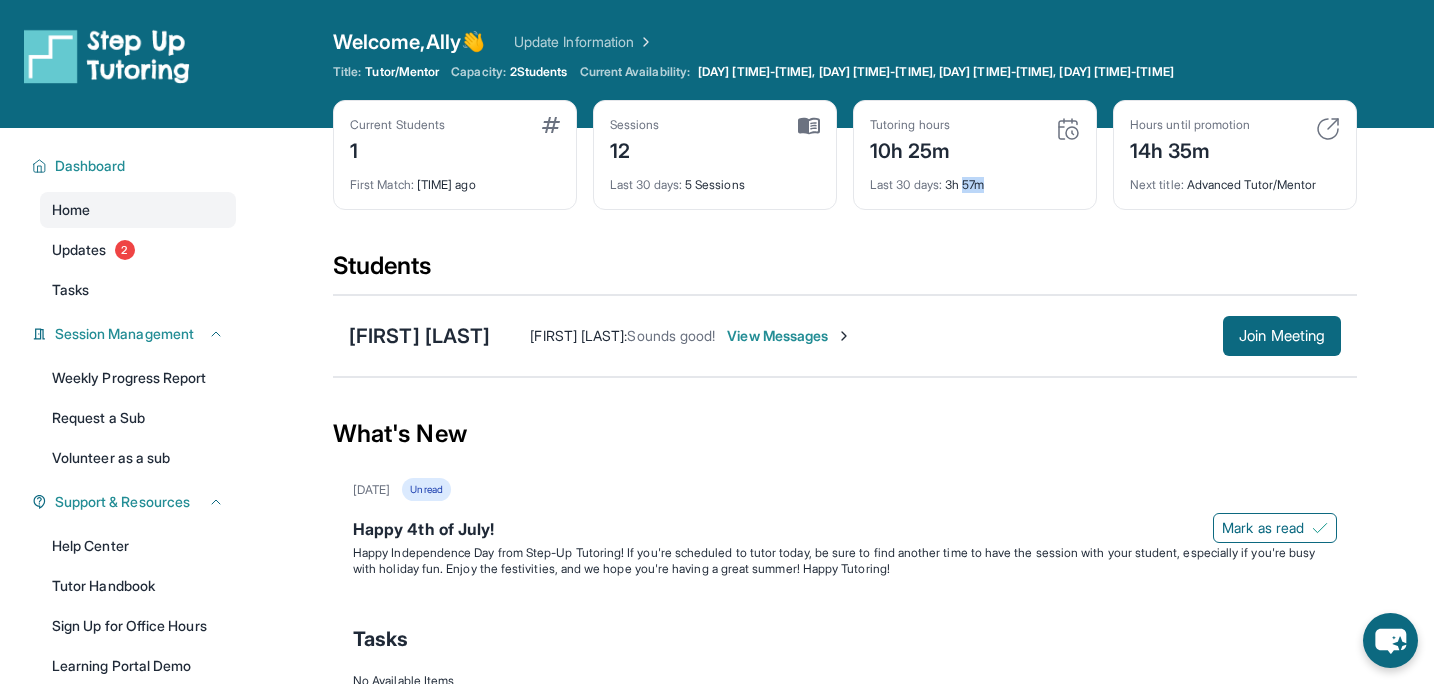 click on "Last 30 days :   3h 57m" at bounding box center [975, 179] 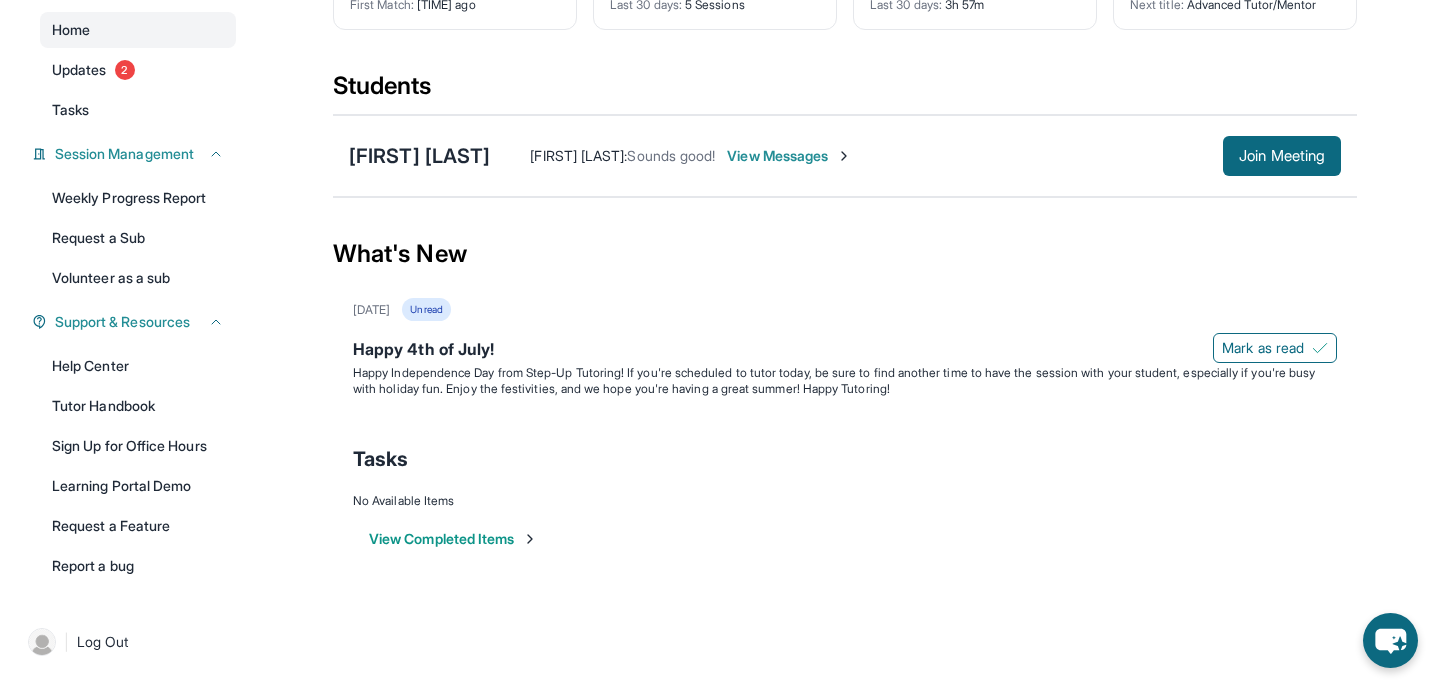 scroll, scrollTop: 0, scrollLeft: 0, axis: both 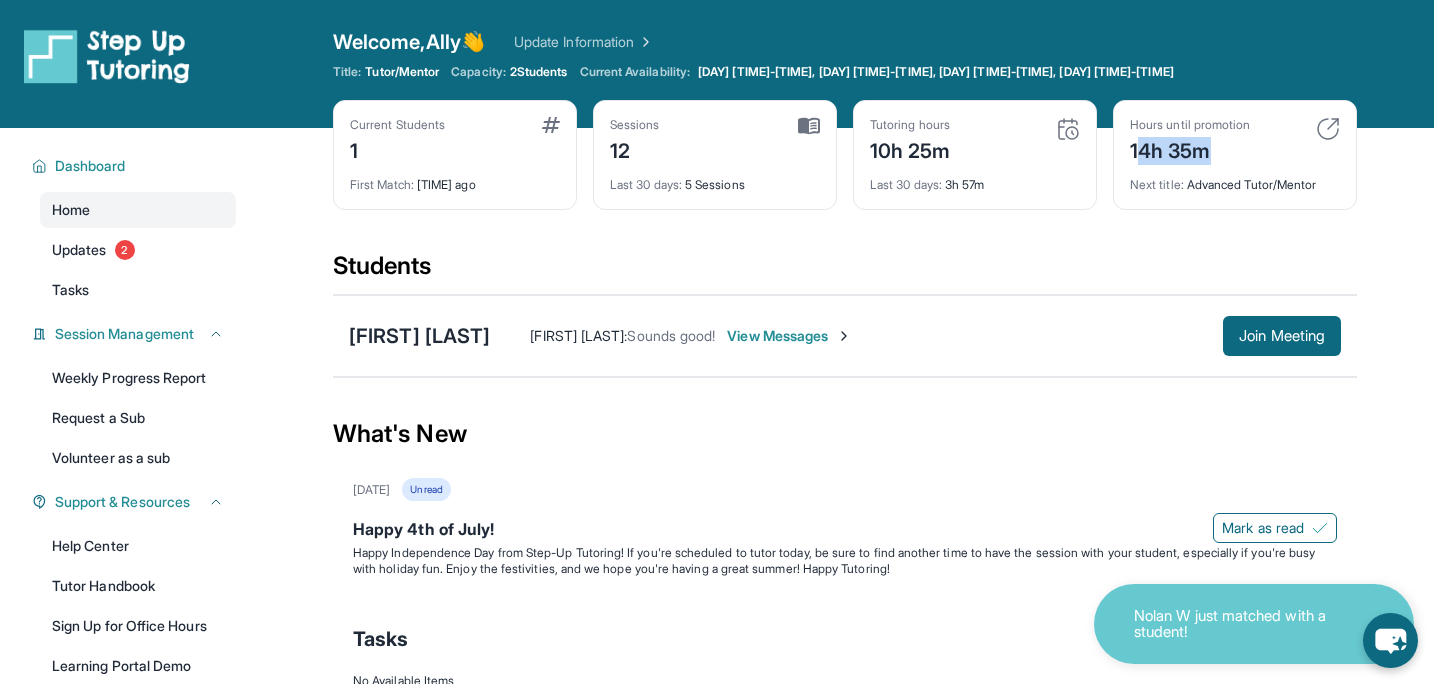 drag, startPoint x: 1139, startPoint y: 153, endPoint x: 1266, endPoint y: 153, distance: 127 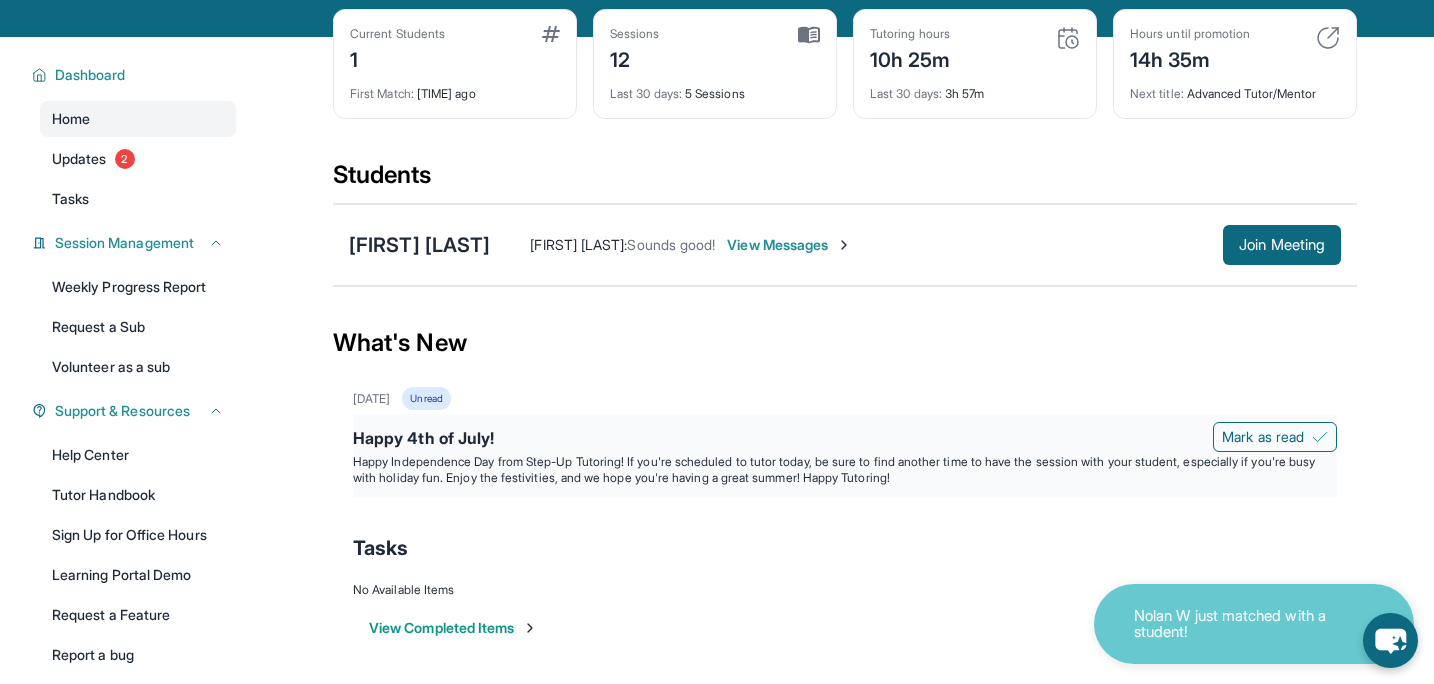 scroll, scrollTop: 93, scrollLeft: 0, axis: vertical 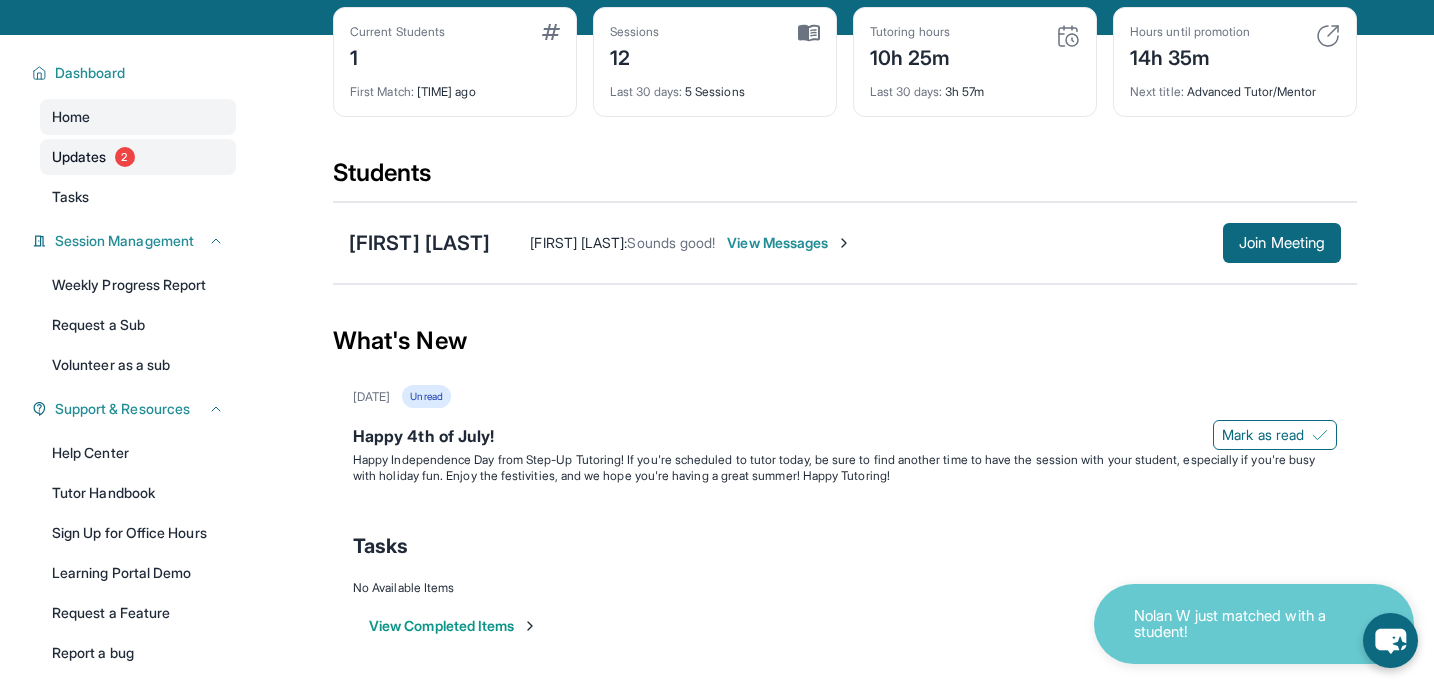 click on "Updates 2" at bounding box center (138, 157) 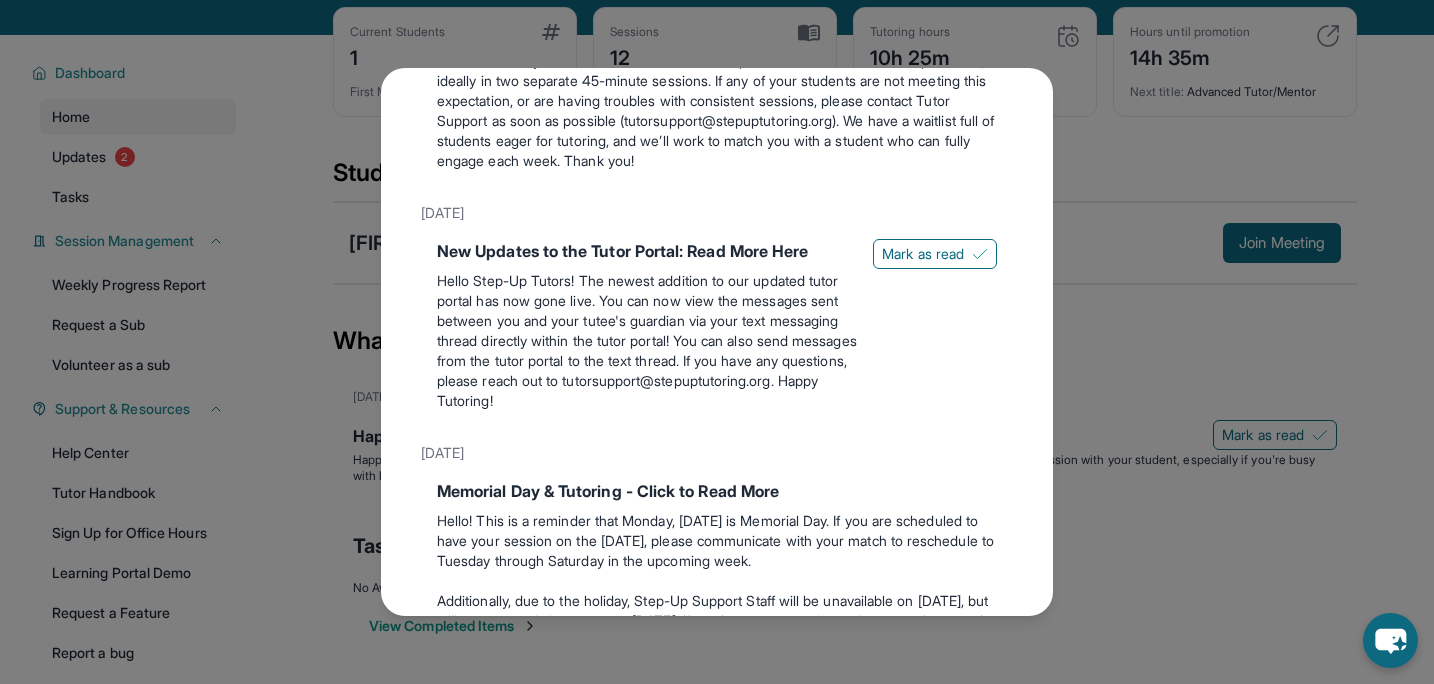scroll, scrollTop: 513, scrollLeft: 0, axis: vertical 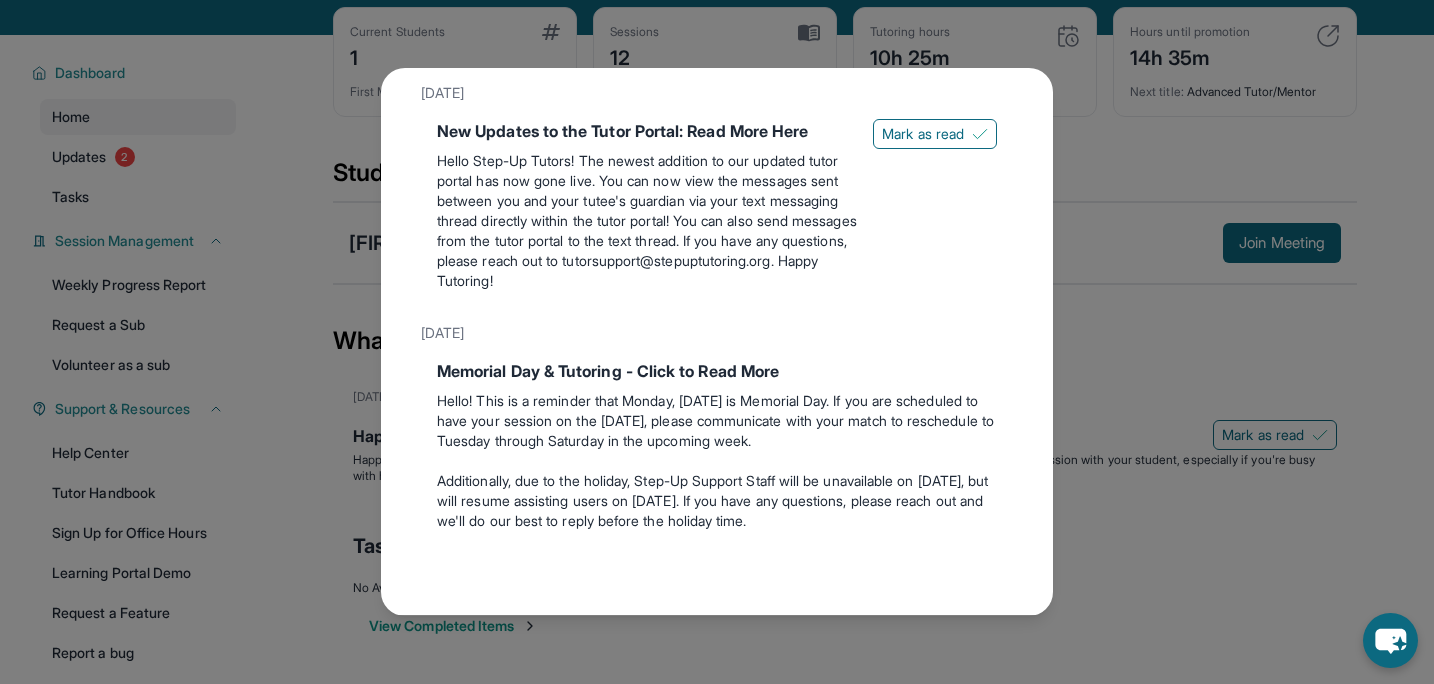 click on "Updates [DATE] Happy [HOLIDAY]! Happy Independence Day from Step-Up Tutoring! If you're scheduled to tutor today, be sure to find another time to have the session with your student, especially if you're busy with holiday fun. Enjoy the festivities, and we hope you're having a great summer! Happy Tutoring! [FIRST] as read [DATE] Have a Student Not Attending Sessions? Please click here! This is a friendly reminder that each match is expected to meet for 1.5 hours per week, ideally in two separate 45-minute sessions. If any of your students are not meeting this expectation, or are having troubles with consistent sessions, please contact Tutor Support as soon as possible (tutorsupport@example.com). We have a waitlist full of students eager for tutoring, and we’ll work to match you with a student who can fully engage each week. Thank you! [DATE] New Updates to the Tutor Portal: Read More Here Mark as read [DATE] Memorial Day & Tutoring - Click to Read More" at bounding box center (717, 342) 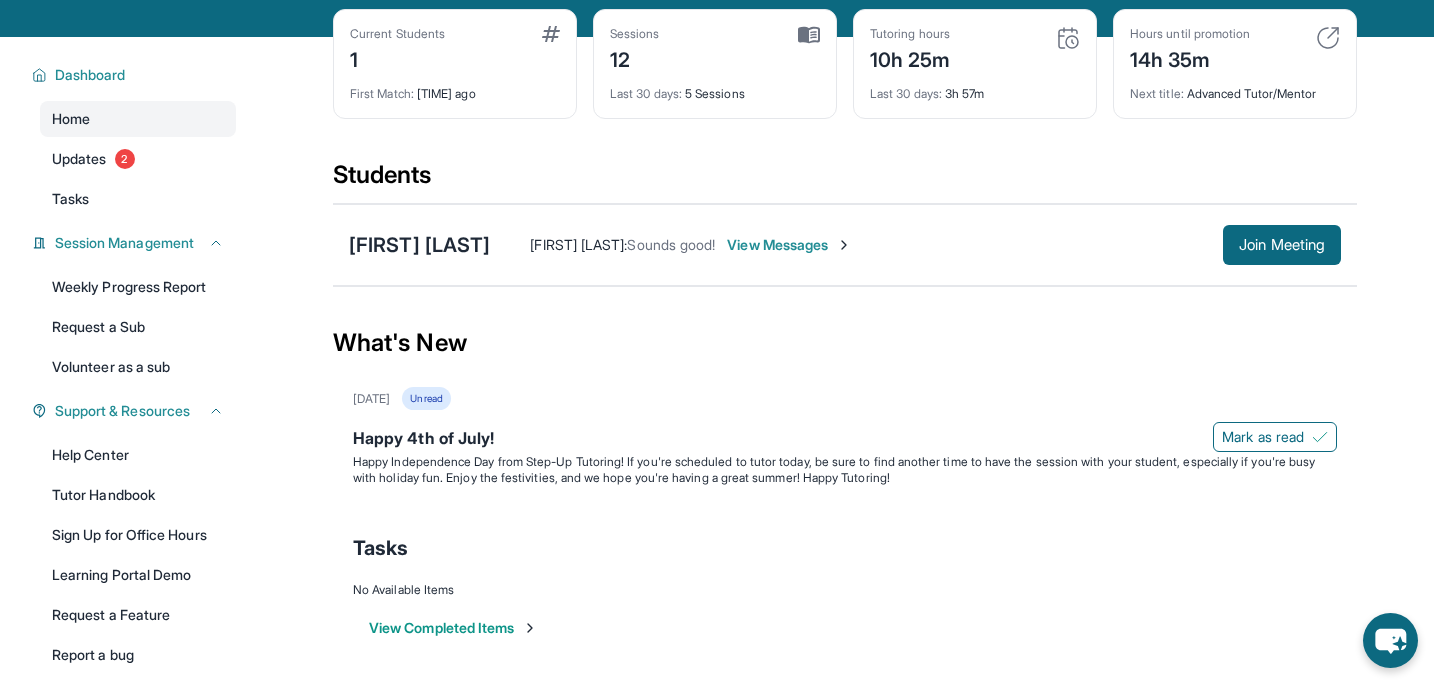 scroll, scrollTop: 0, scrollLeft: 0, axis: both 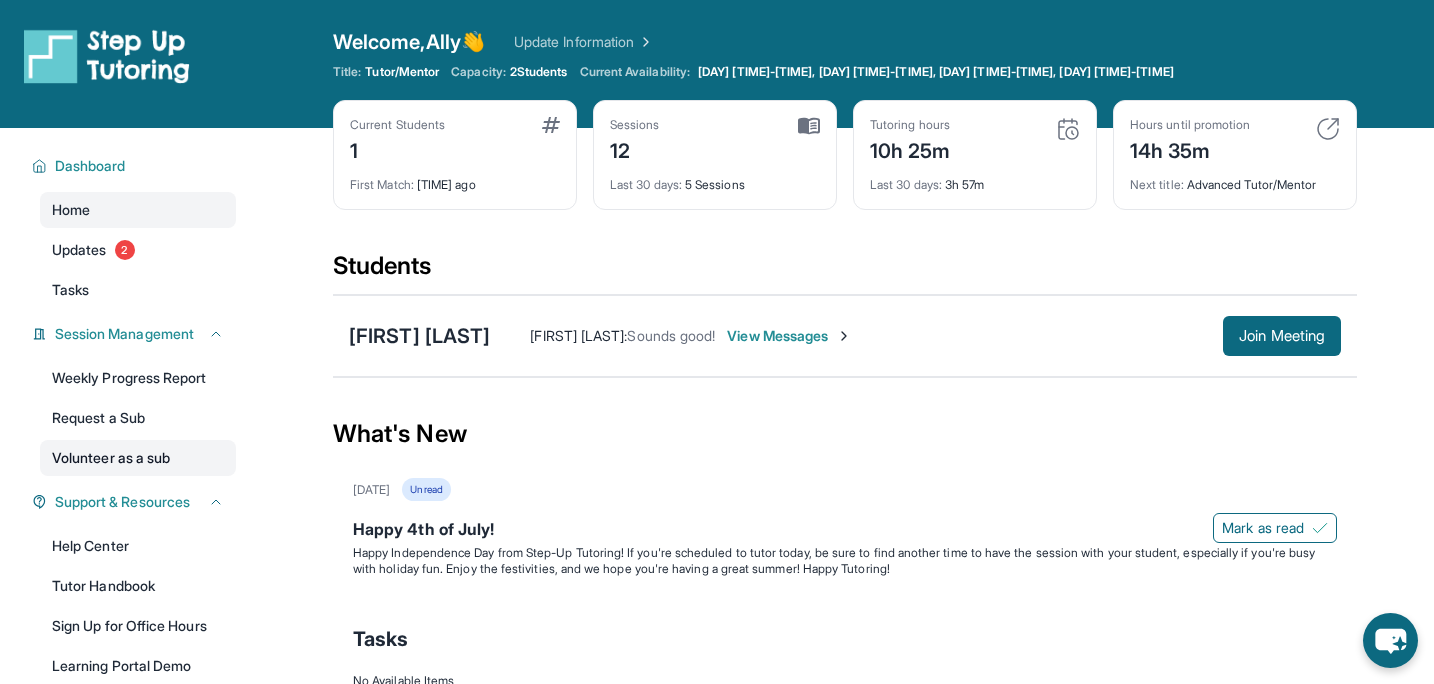 click on "Volunteer as a sub" at bounding box center [138, 458] 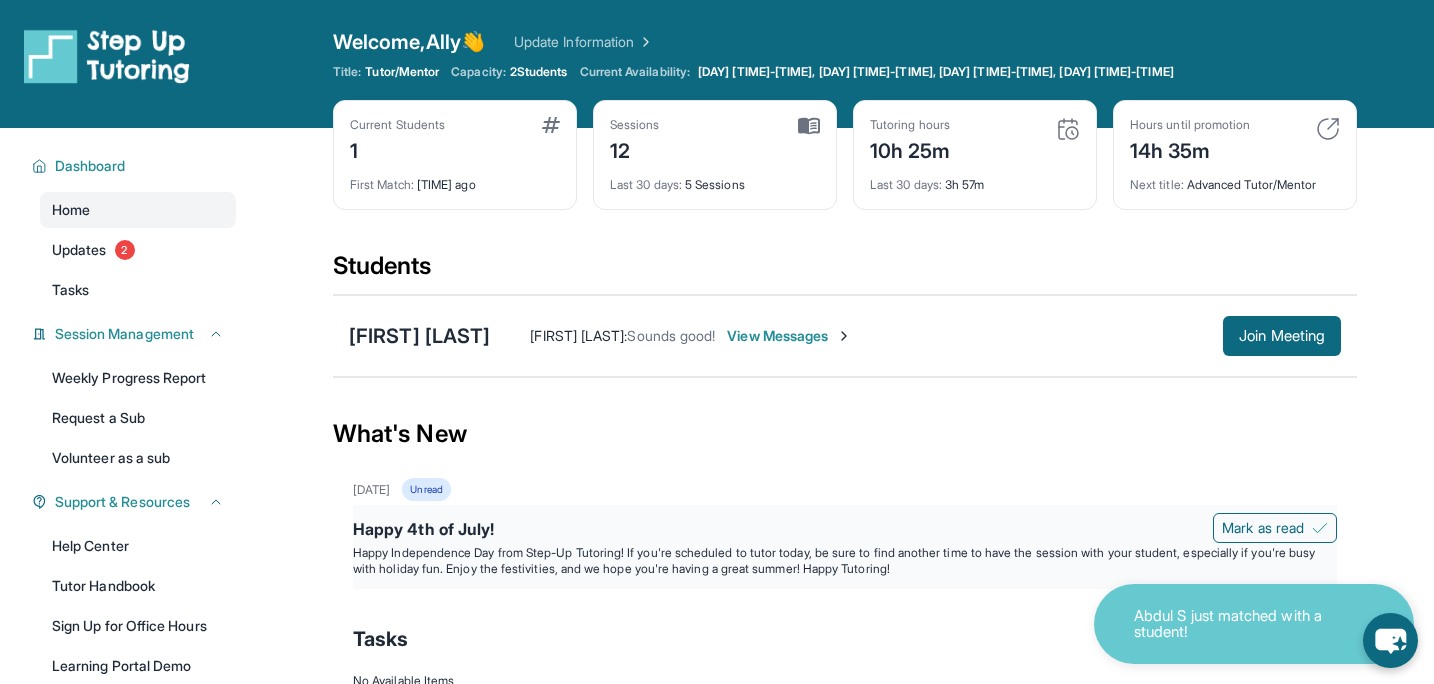 scroll, scrollTop: 180, scrollLeft: 0, axis: vertical 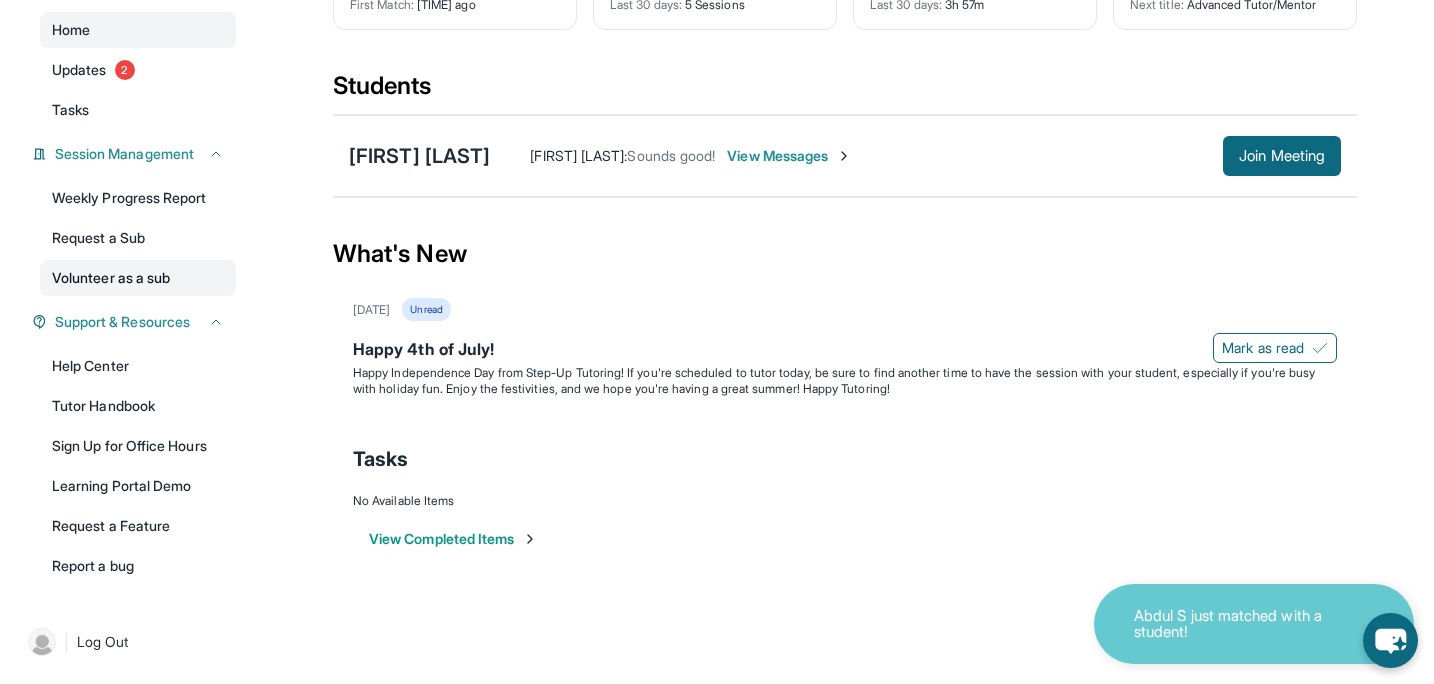 click on "Volunteer as a sub" at bounding box center [138, 278] 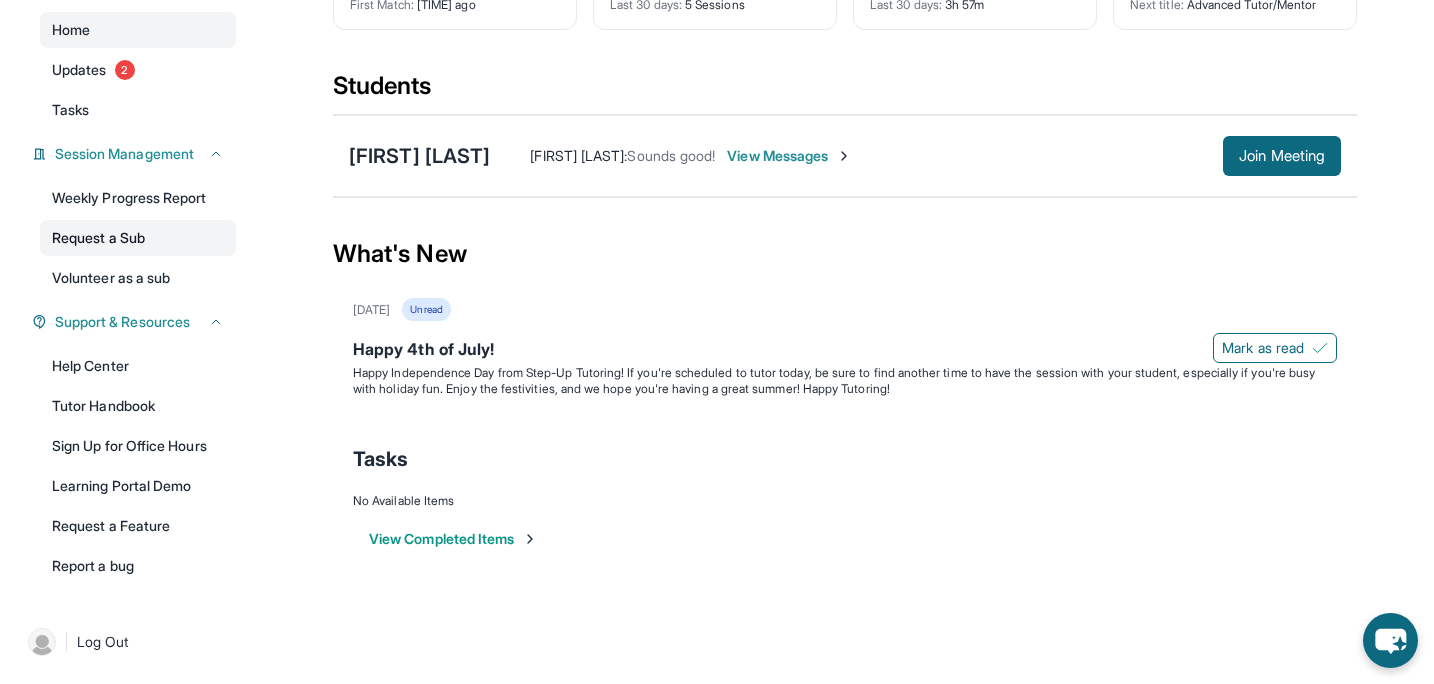 click on "Request a Sub" at bounding box center (138, 238) 